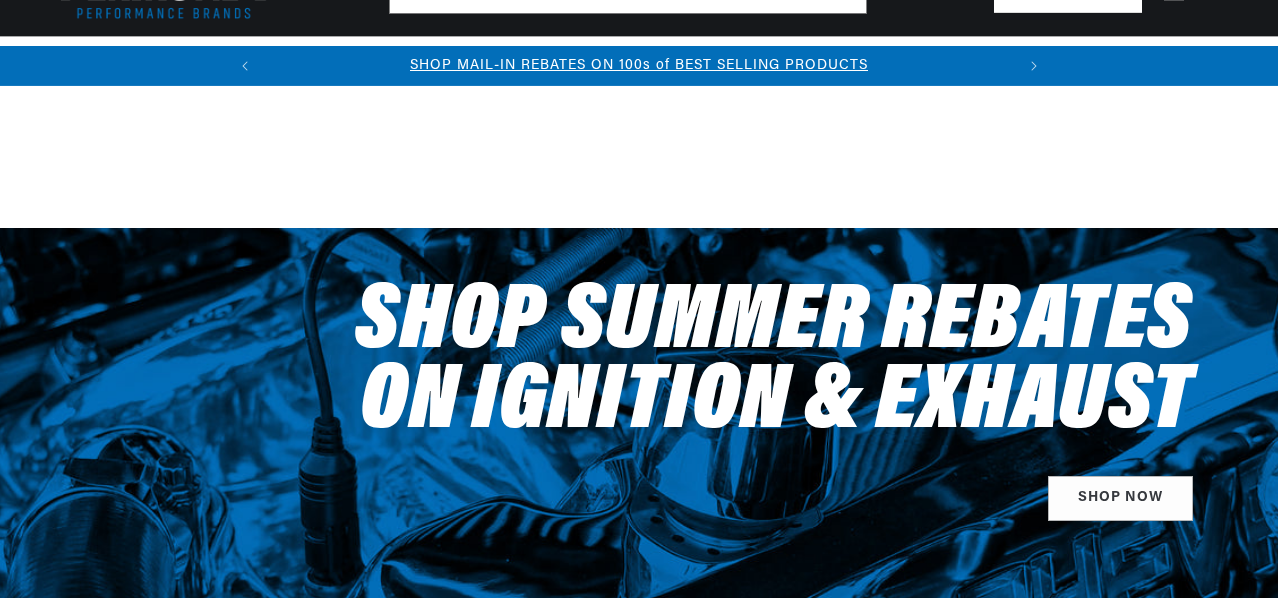 select on "1969" 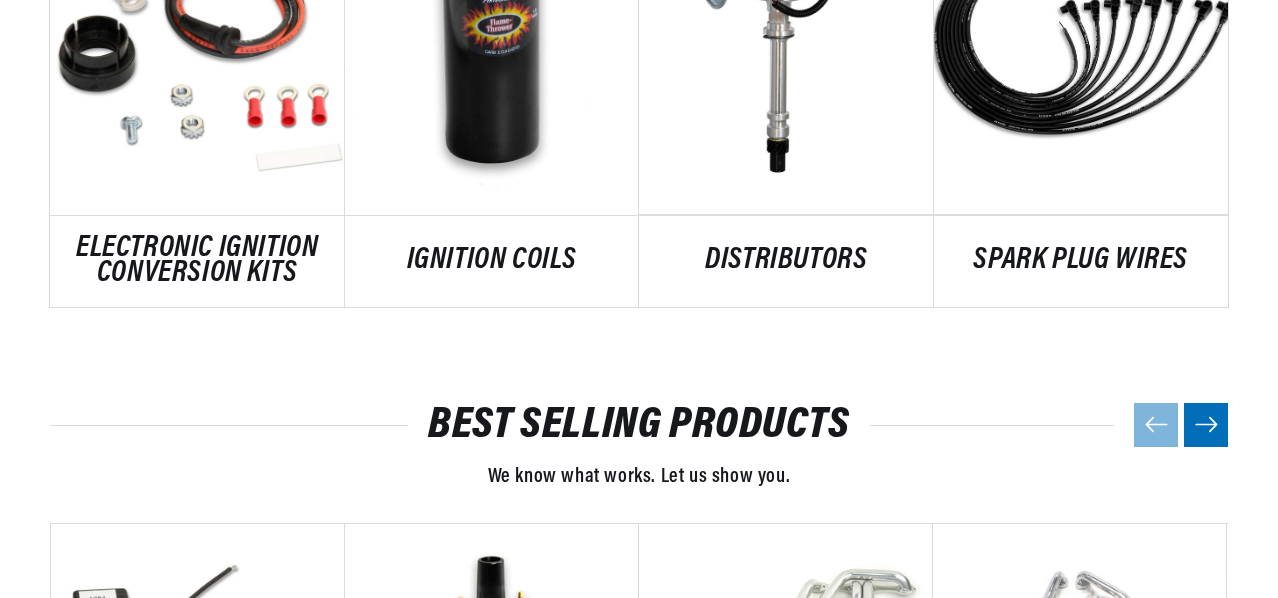 scroll, scrollTop: 1400, scrollLeft: 0, axis: vertical 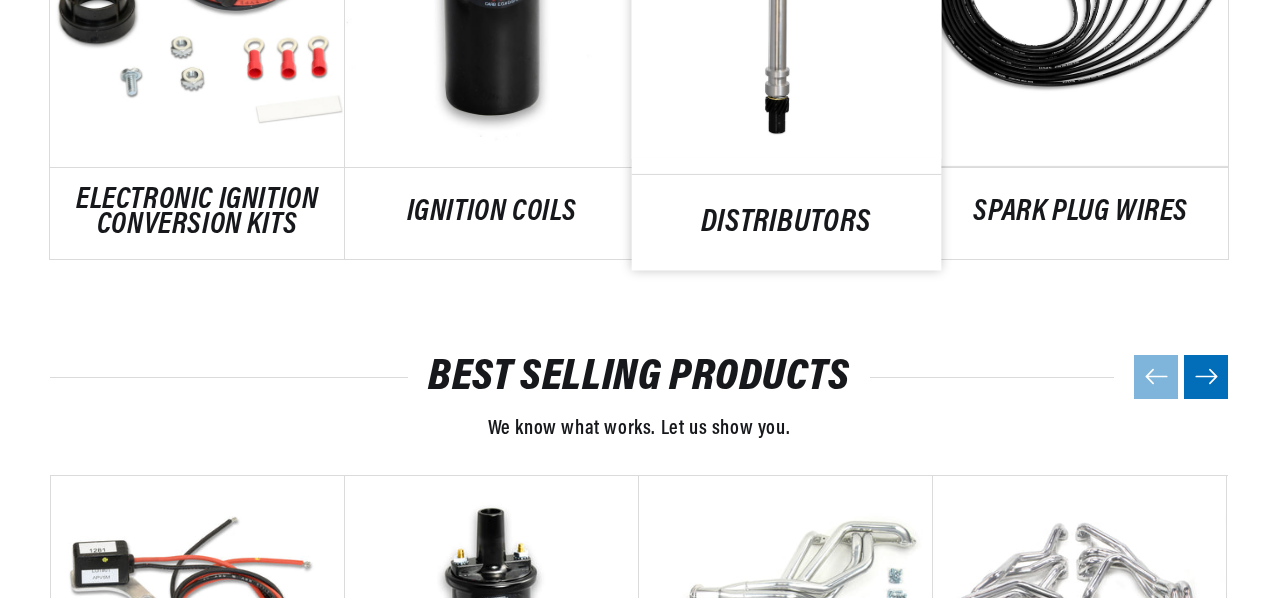 click on "DISTRIBUTORS" at bounding box center [786, 222] 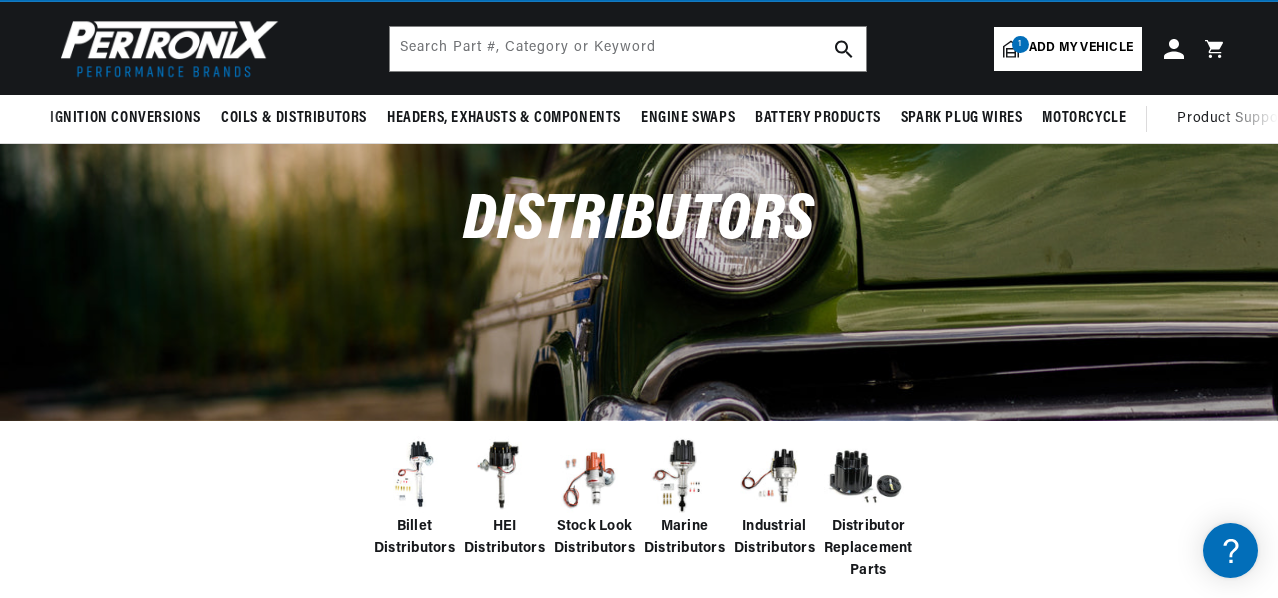 scroll, scrollTop: 190, scrollLeft: 0, axis: vertical 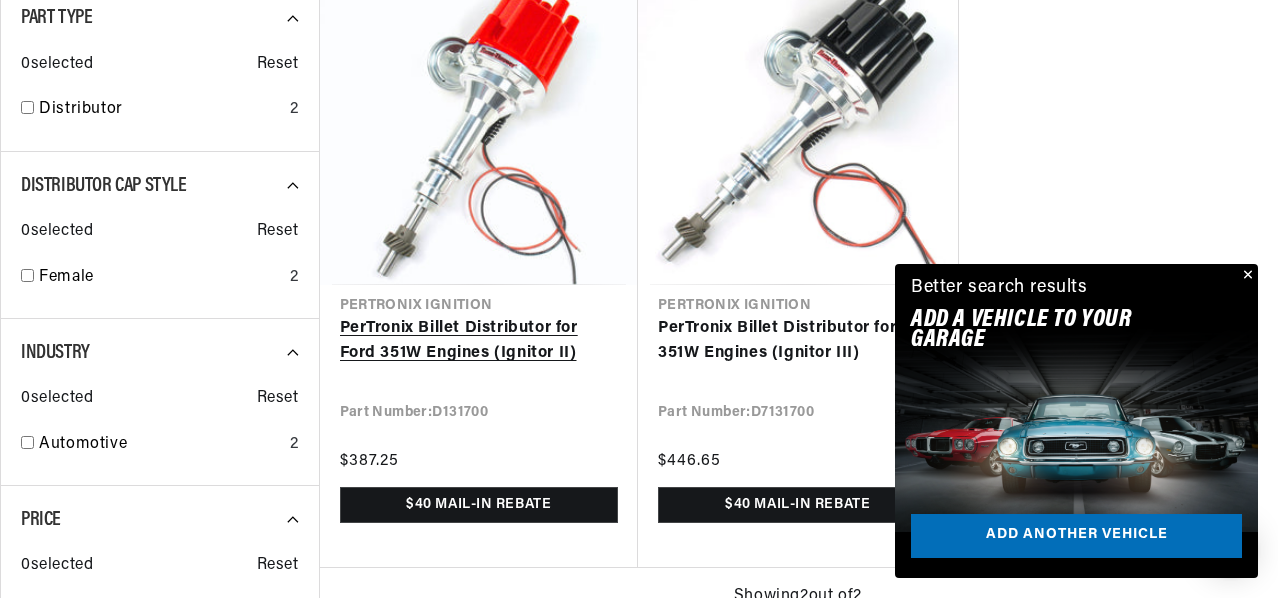click on "PerTronix Billet Distributor for Ford 351W Engines (Ignitor II)" at bounding box center (479, 341) 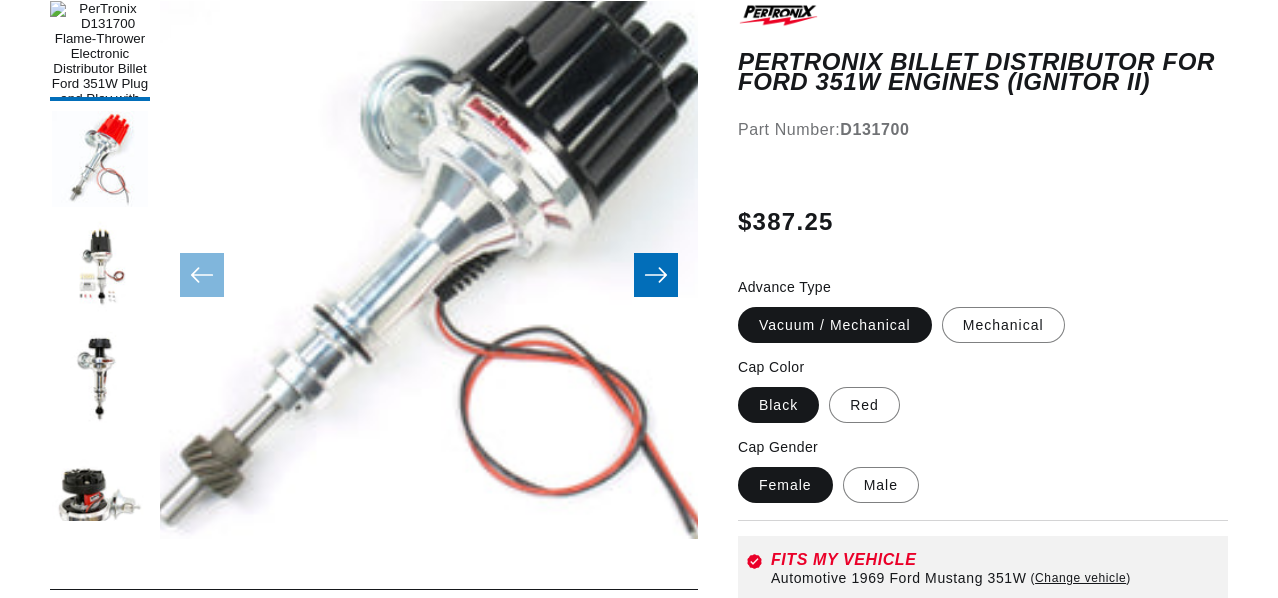 scroll, scrollTop: 300, scrollLeft: 0, axis: vertical 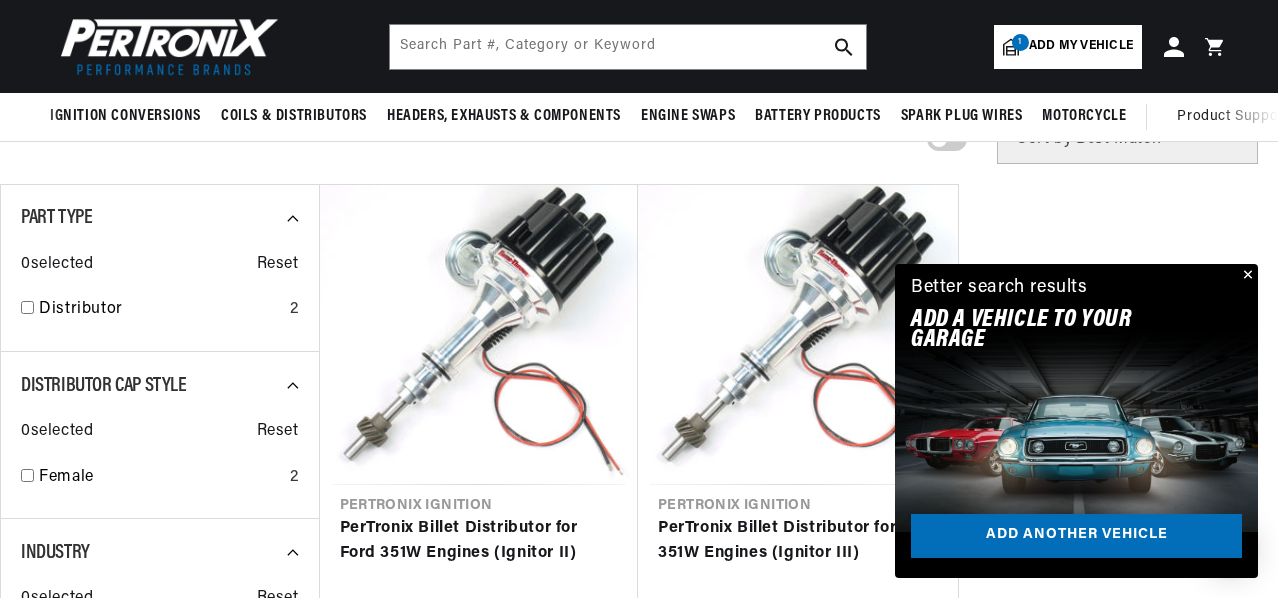click at bounding box center [1246, 276] 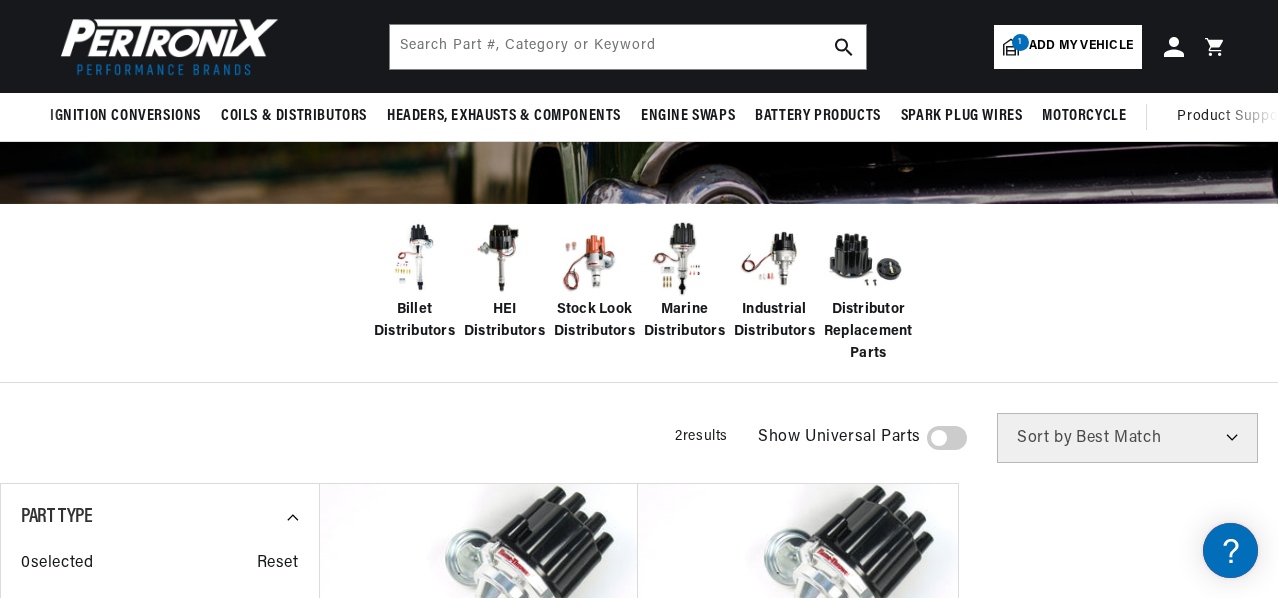 scroll, scrollTop: 300, scrollLeft: 0, axis: vertical 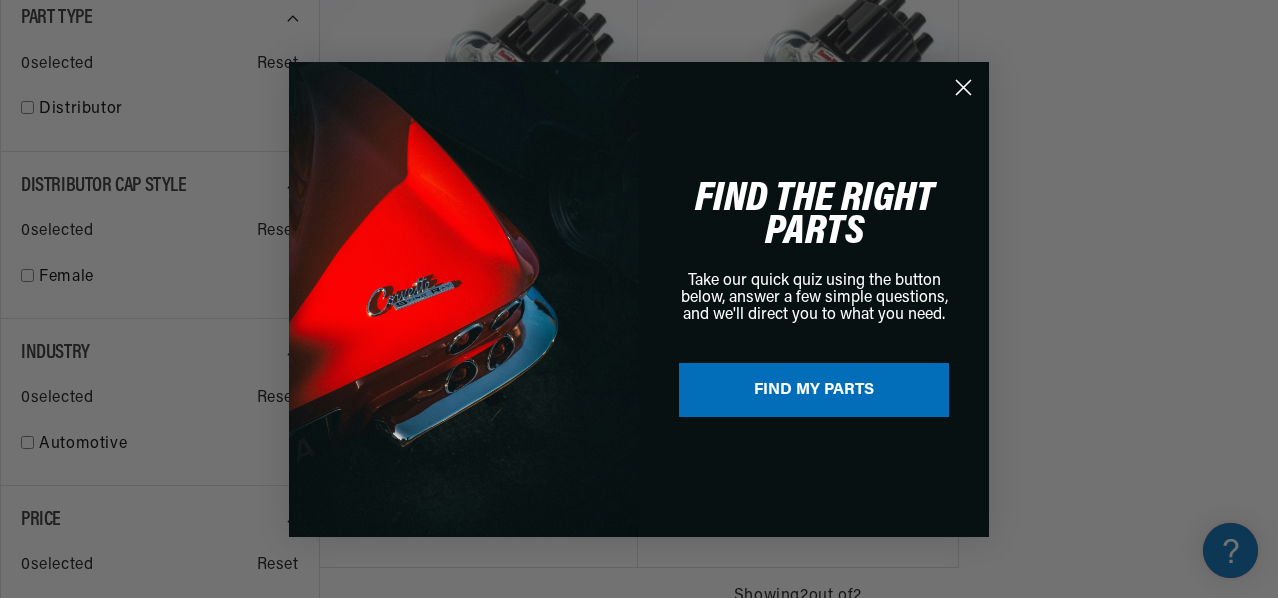 click 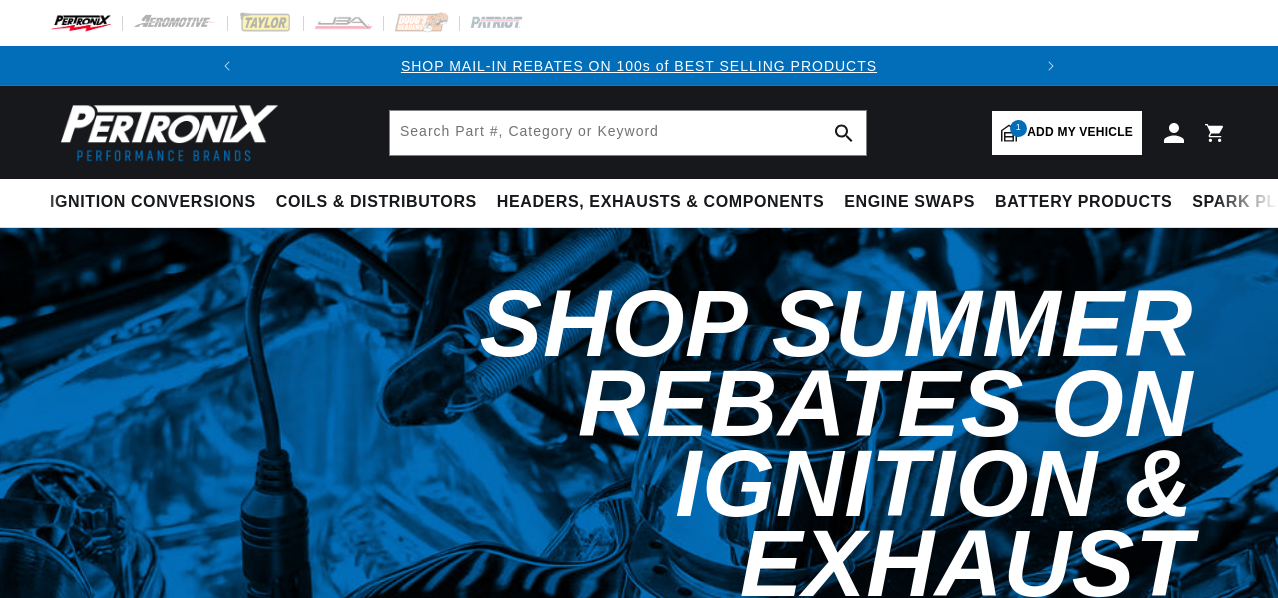 select on "1969" 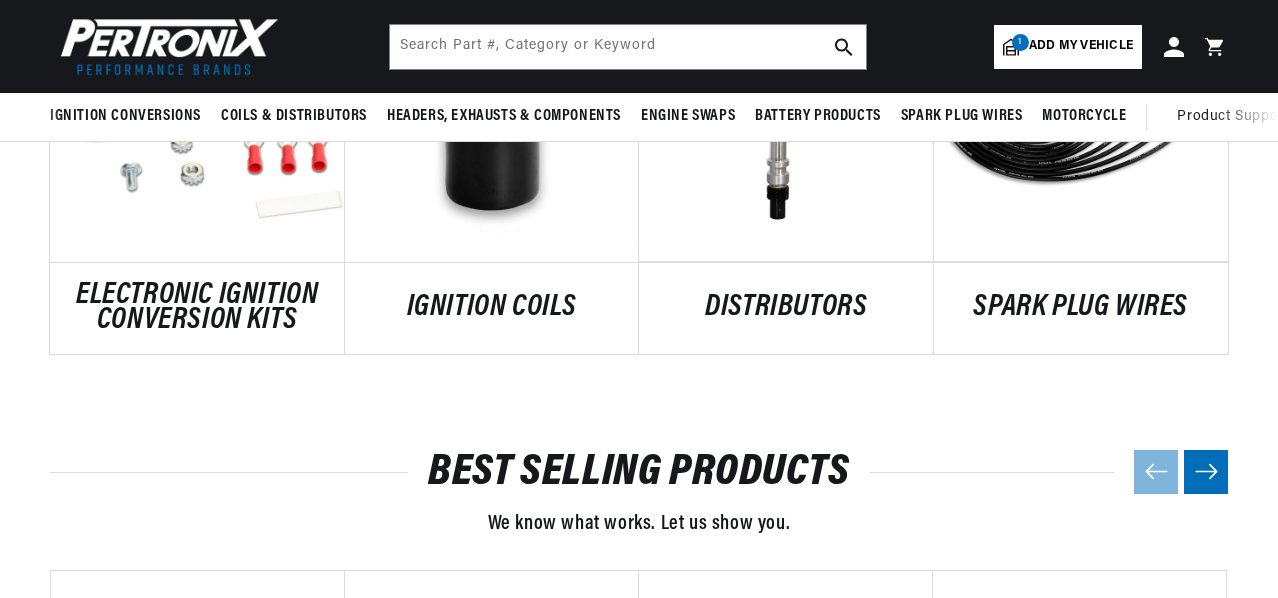 scroll, scrollTop: 1200, scrollLeft: 0, axis: vertical 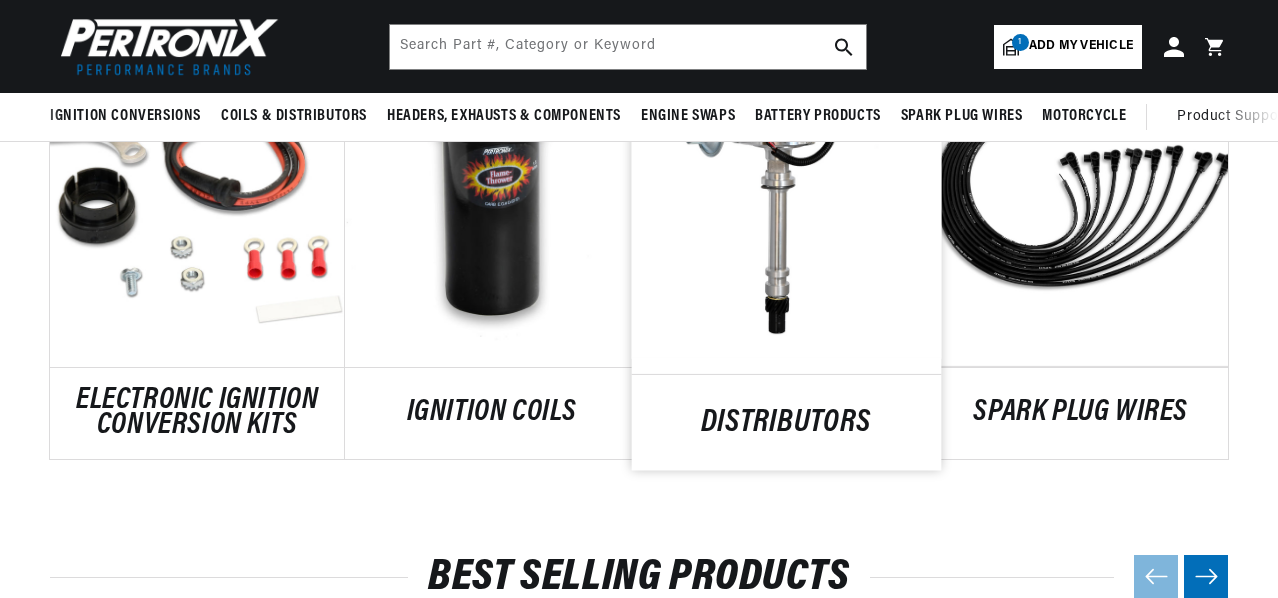 click on "DISTRIBUTORS" at bounding box center [786, 422] 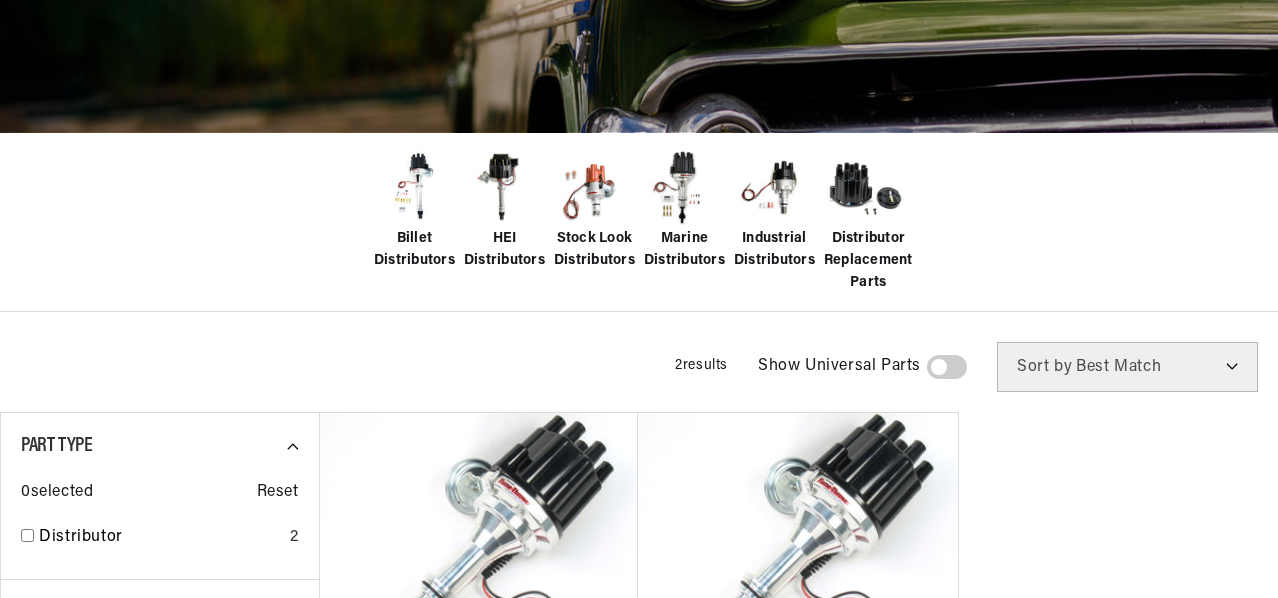 scroll, scrollTop: 400, scrollLeft: 0, axis: vertical 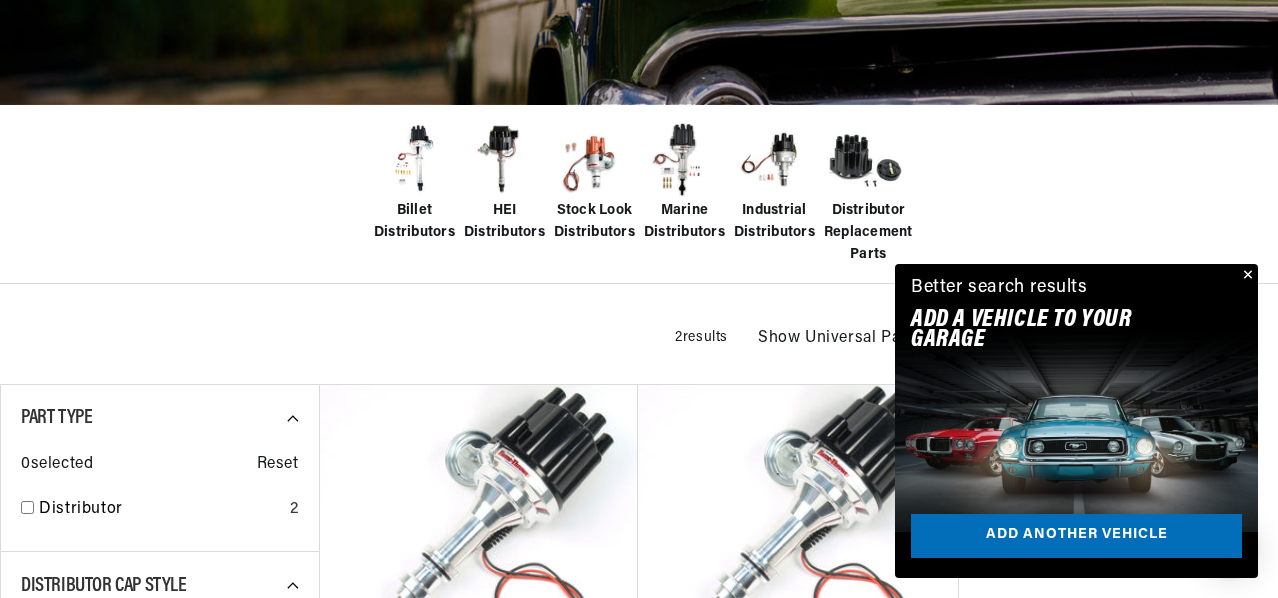 click on "Billet Distributors" at bounding box center [414, 222] 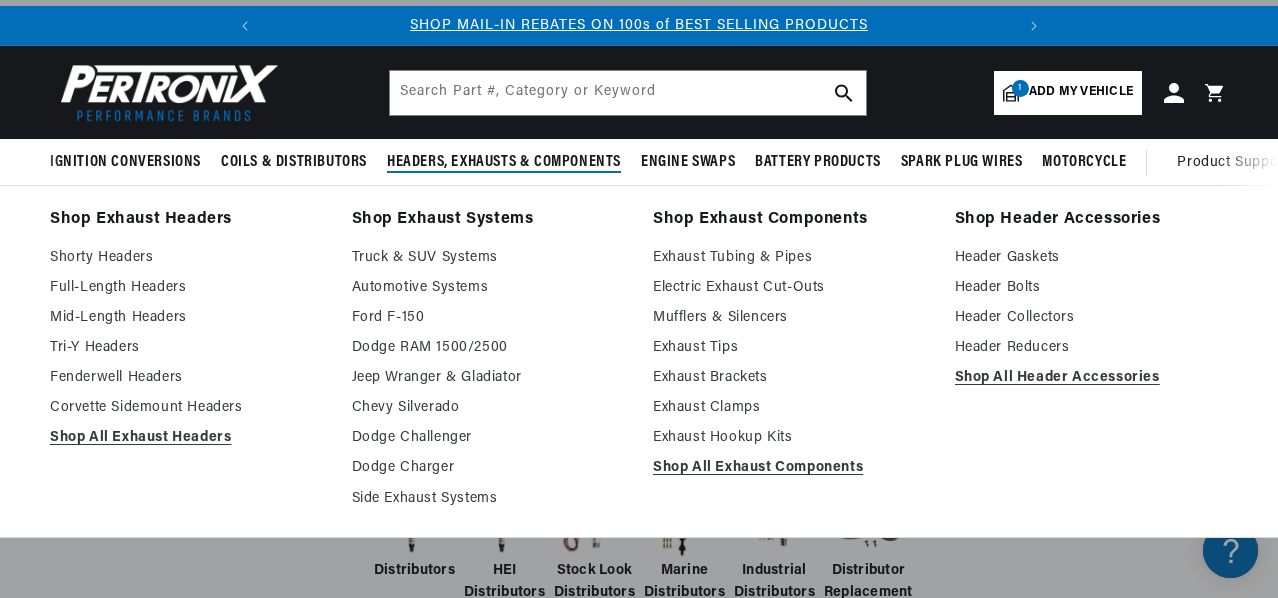 scroll, scrollTop: 300, scrollLeft: 0, axis: vertical 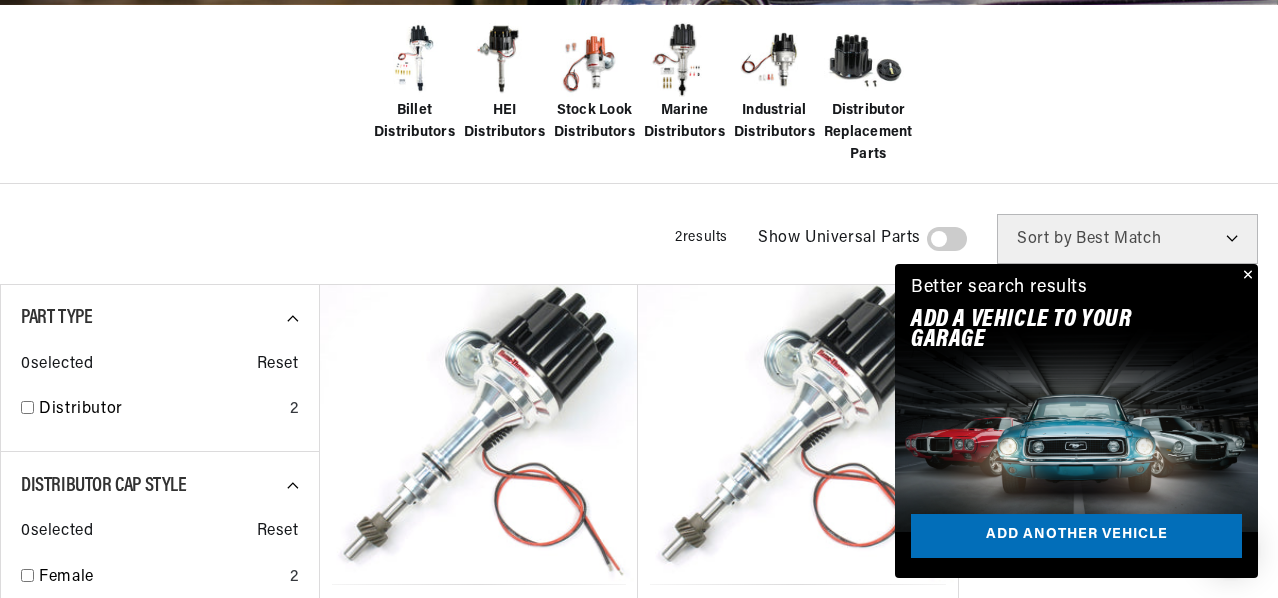 click on "HEI Distributors" at bounding box center (504, 122) 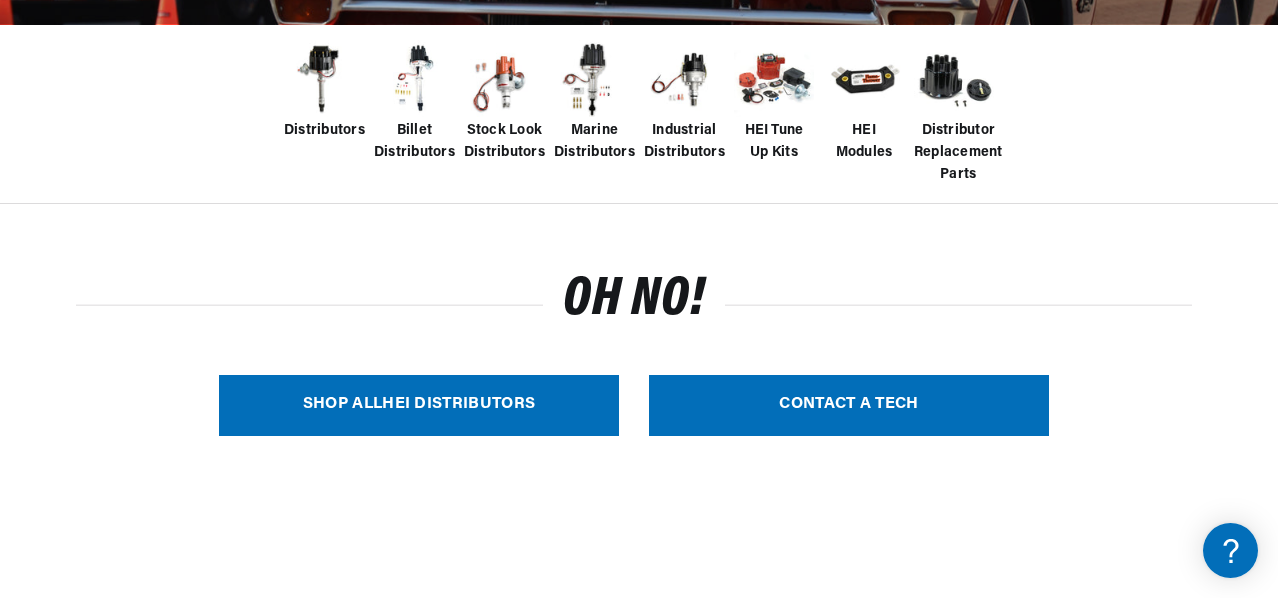 scroll, scrollTop: 500, scrollLeft: 0, axis: vertical 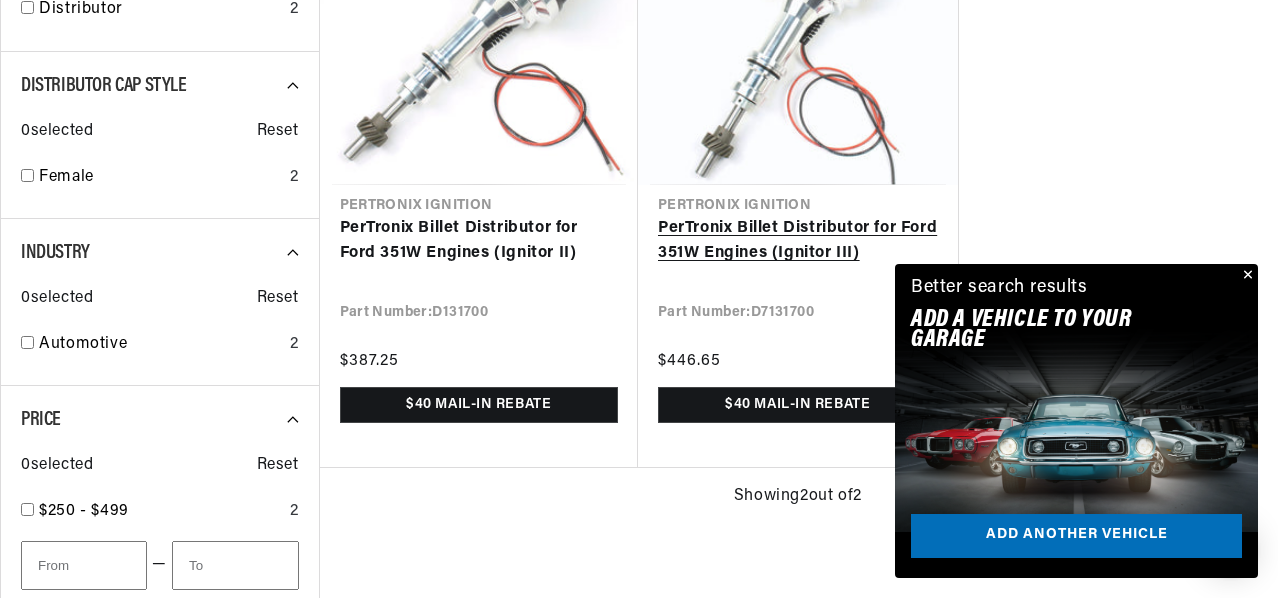 click on "PerTronix Billet Distributor for Ford 351W Engines (Ignitor III)" at bounding box center (798, 241) 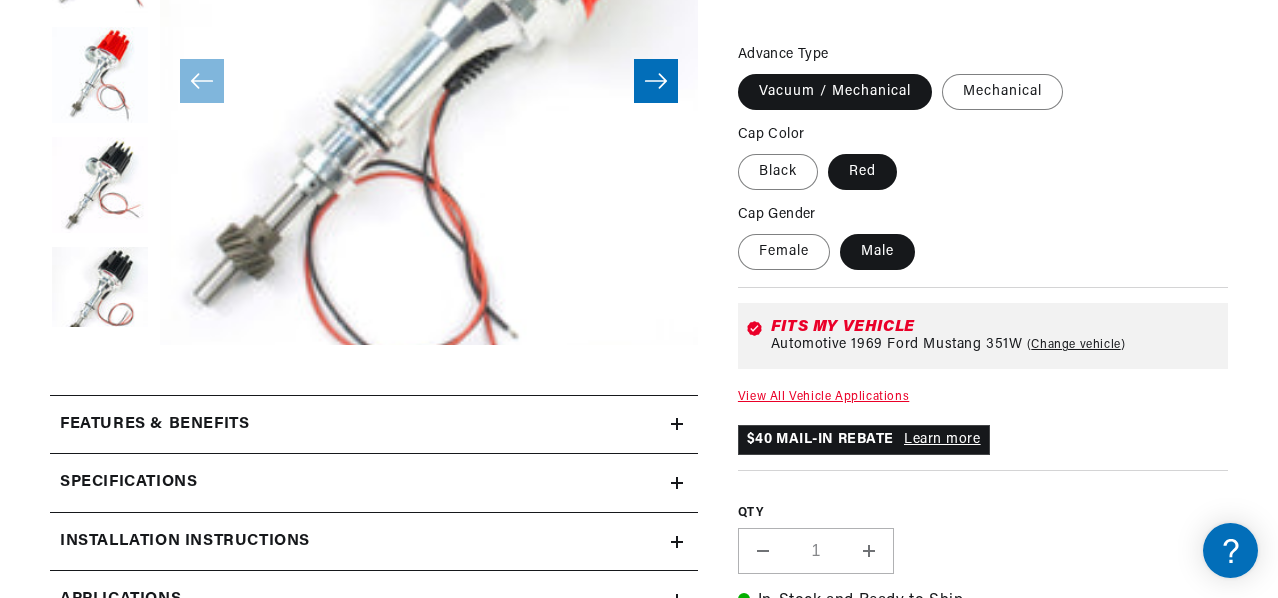 scroll, scrollTop: 0, scrollLeft: 0, axis: both 